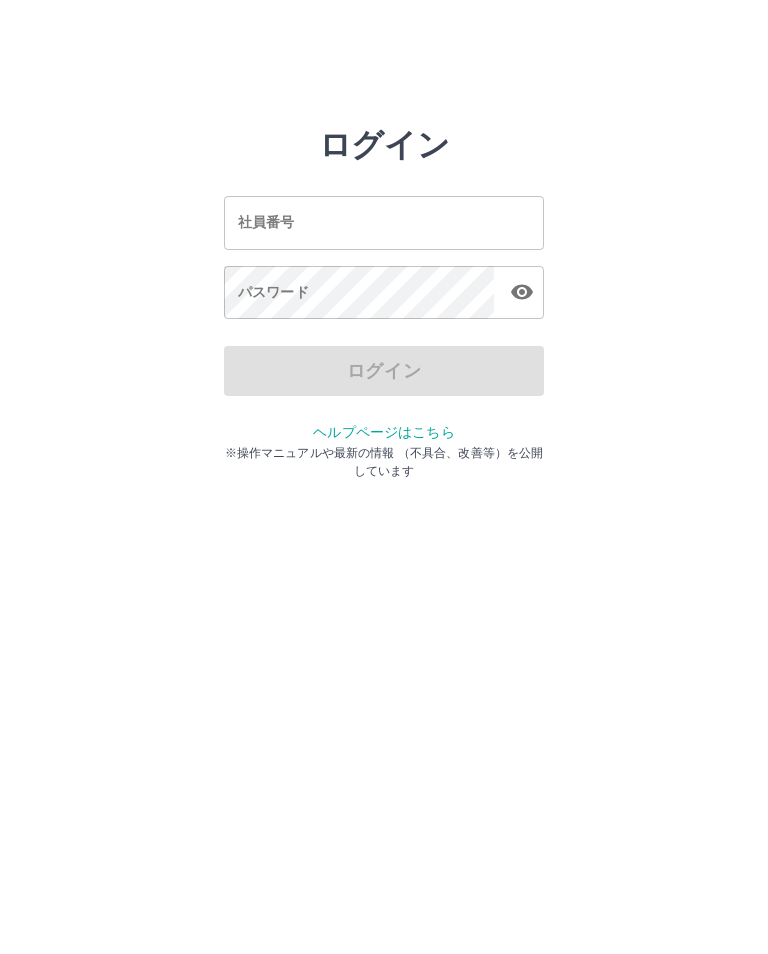 scroll, scrollTop: -33, scrollLeft: 0, axis: vertical 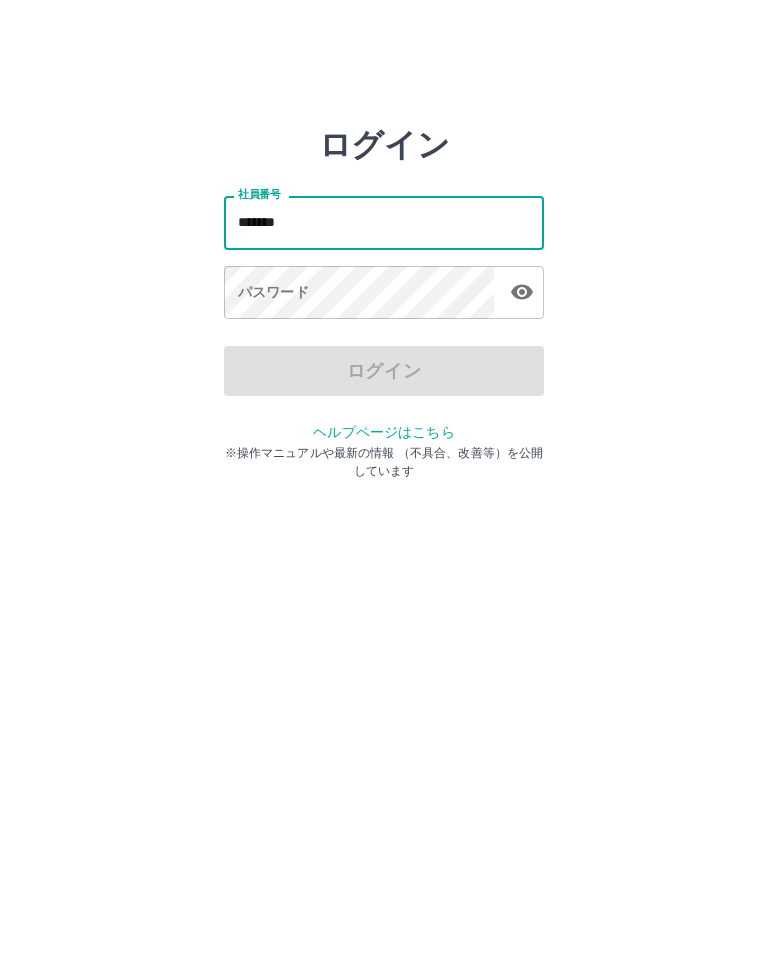 type on "*******" 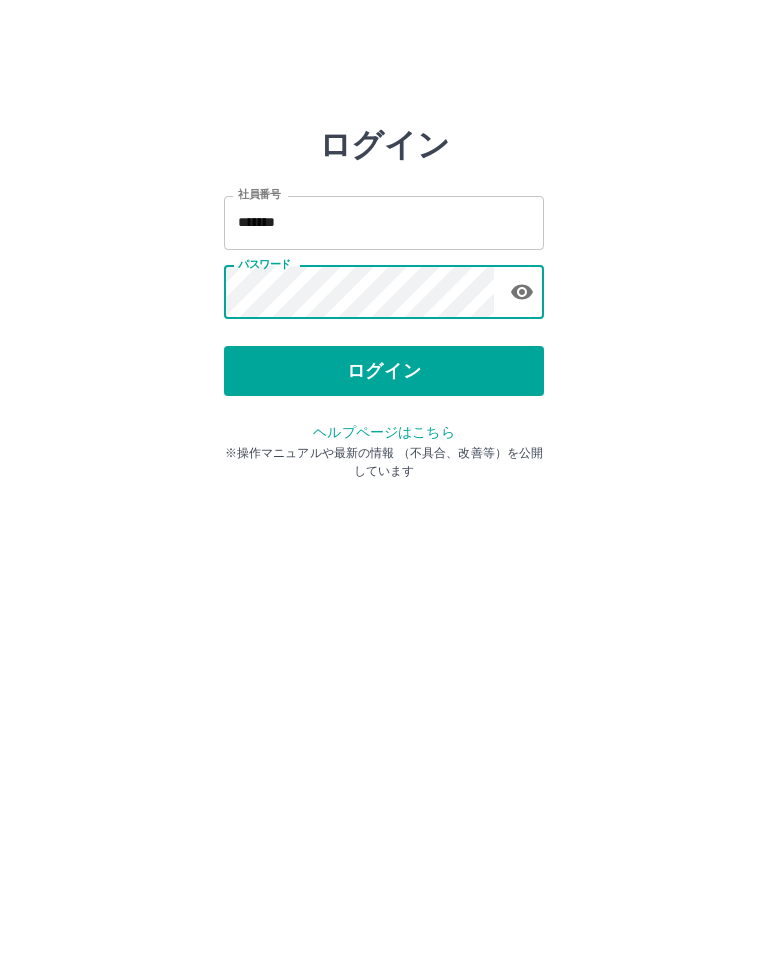 click on "ログイン" at bounding box center (384, 371) 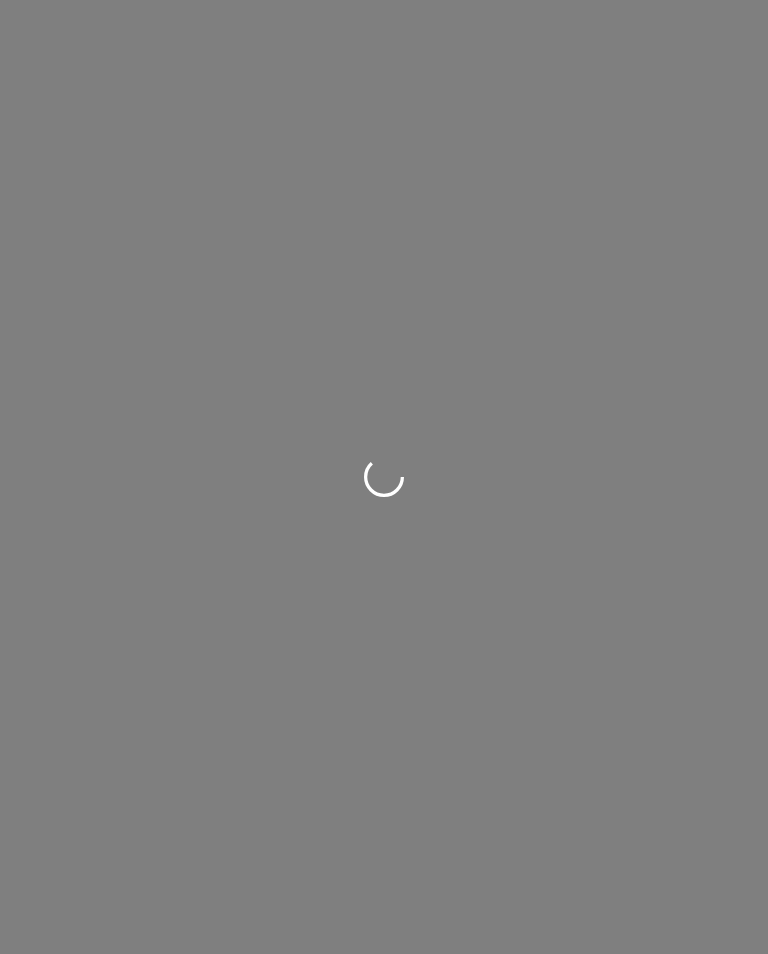 scroll, scrollTop: 0, scrollLeft: 0, axis: both 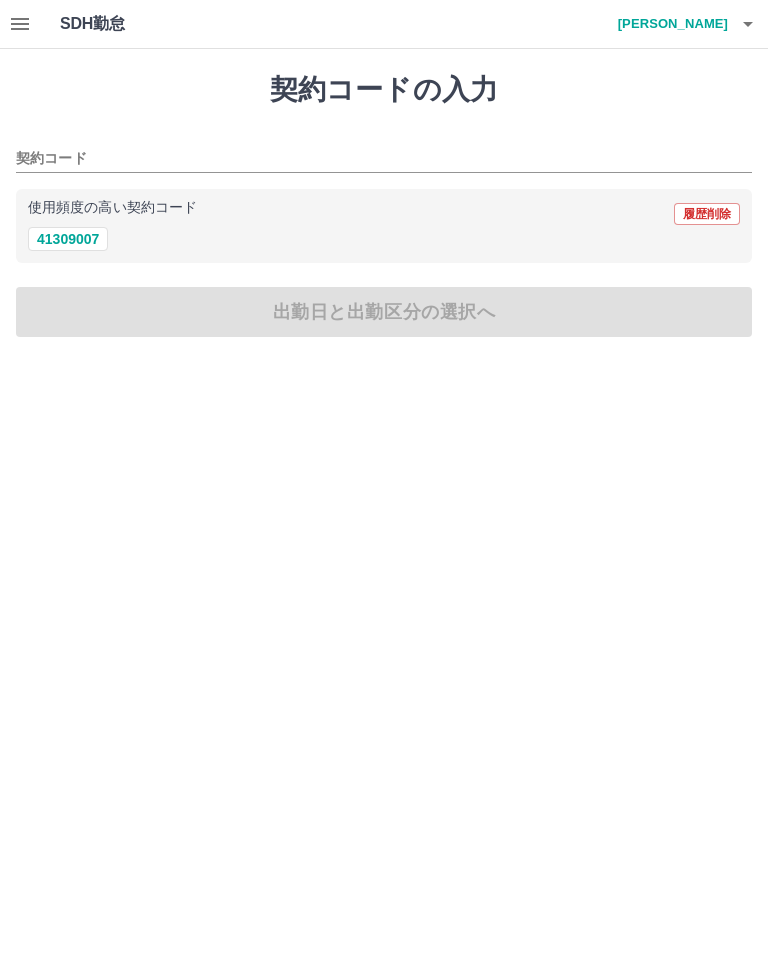 click on "41309007" at bounding box center (68, 239) 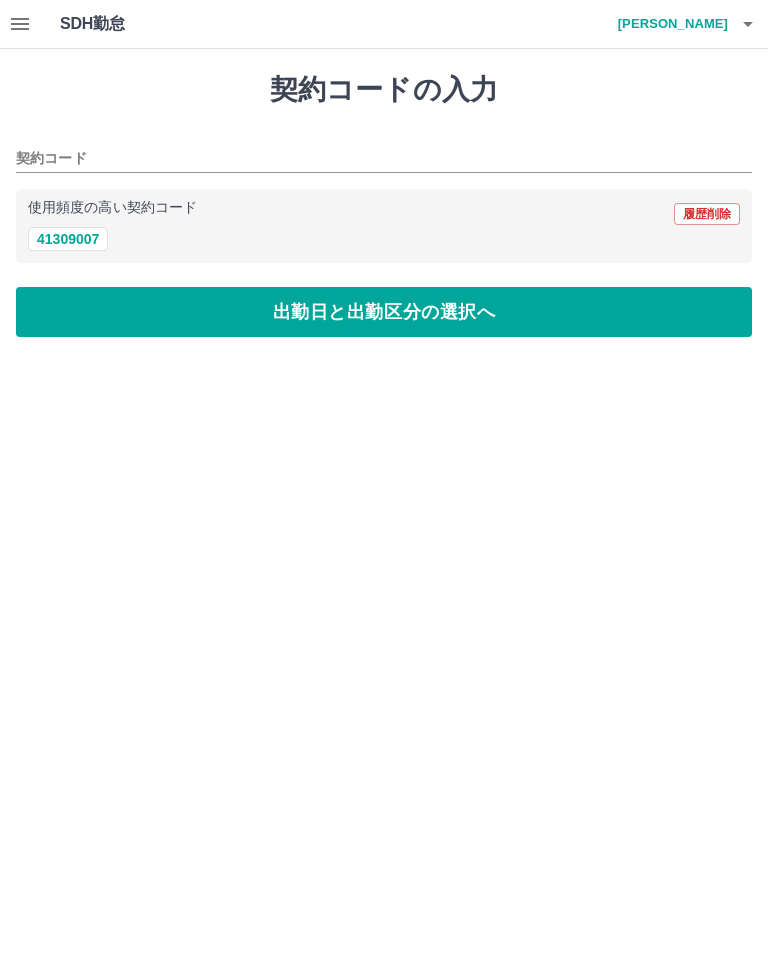 type on "********" 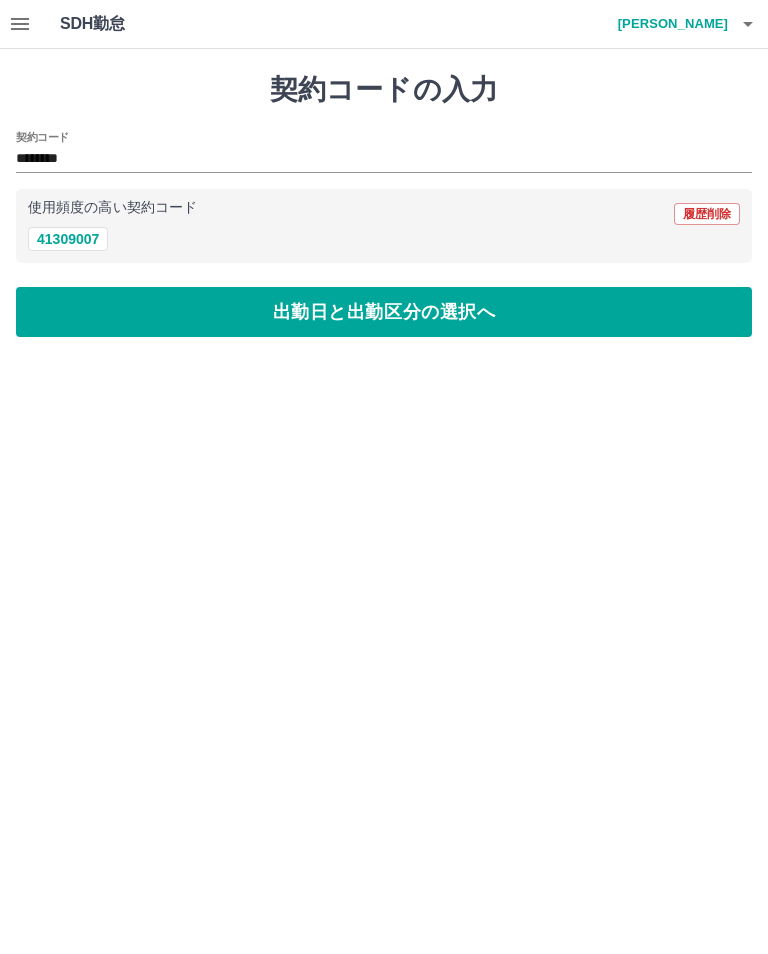 click on "出勤日と出勤区分の選択へ" at bounding box center [384, 312] 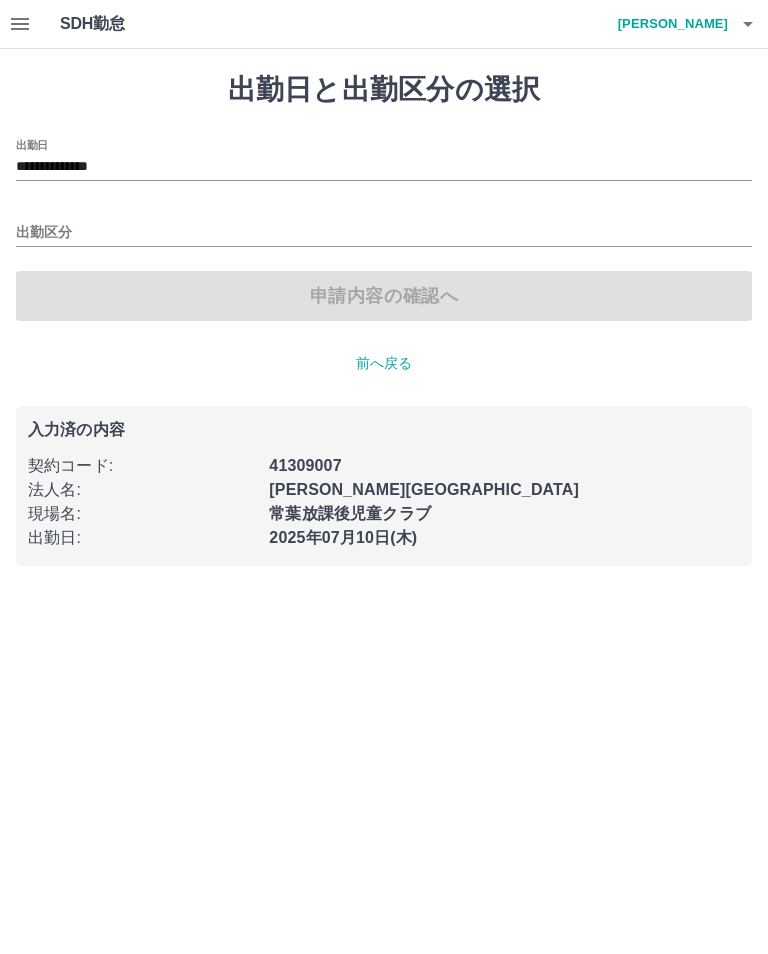 click on "**********" at bounding box center [384, 295] 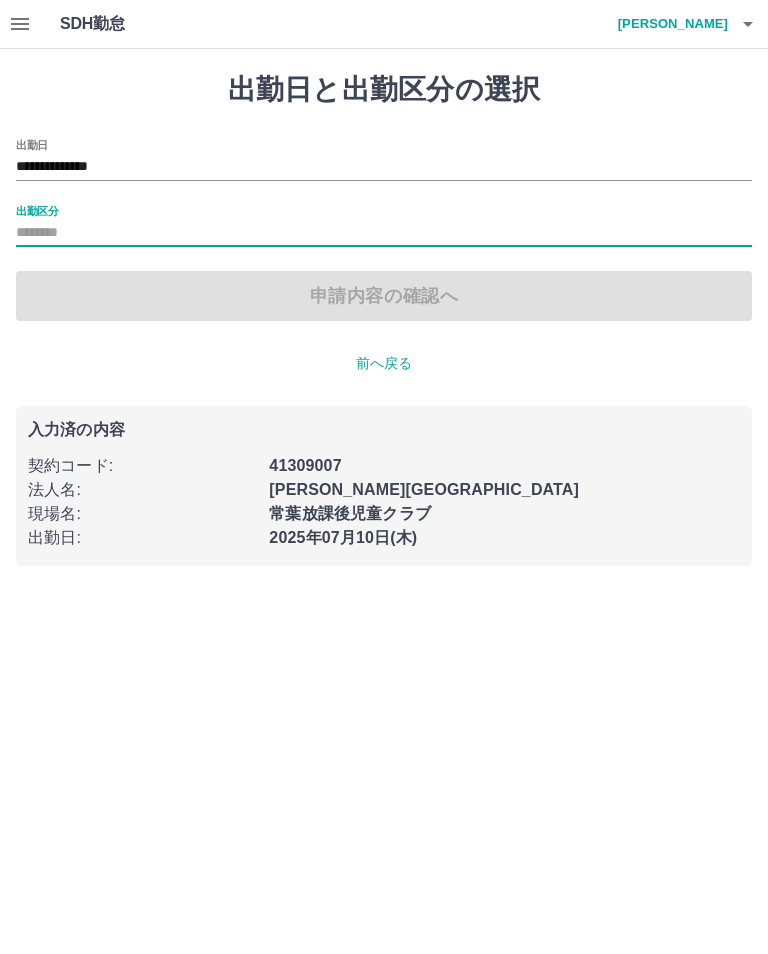 click on "出勤区分" at bounding box center (384, 226) 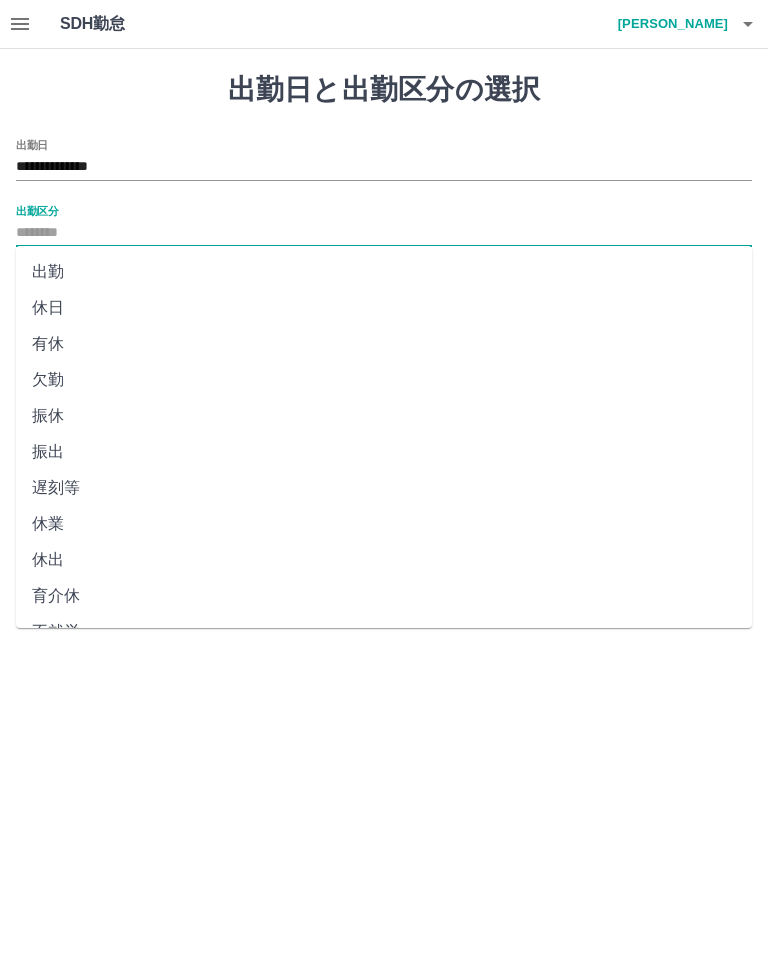click on "出勤" at bounding box center [384, 272] 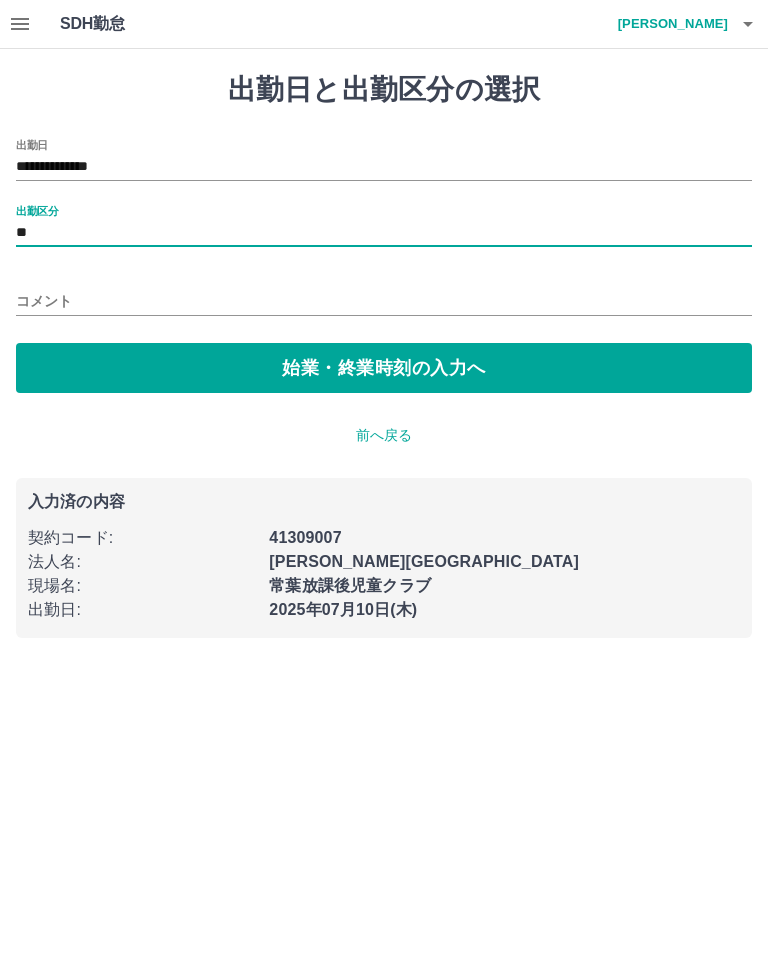 click on "始業・終業時刻の入力へ" at bounding box center [384, 368] 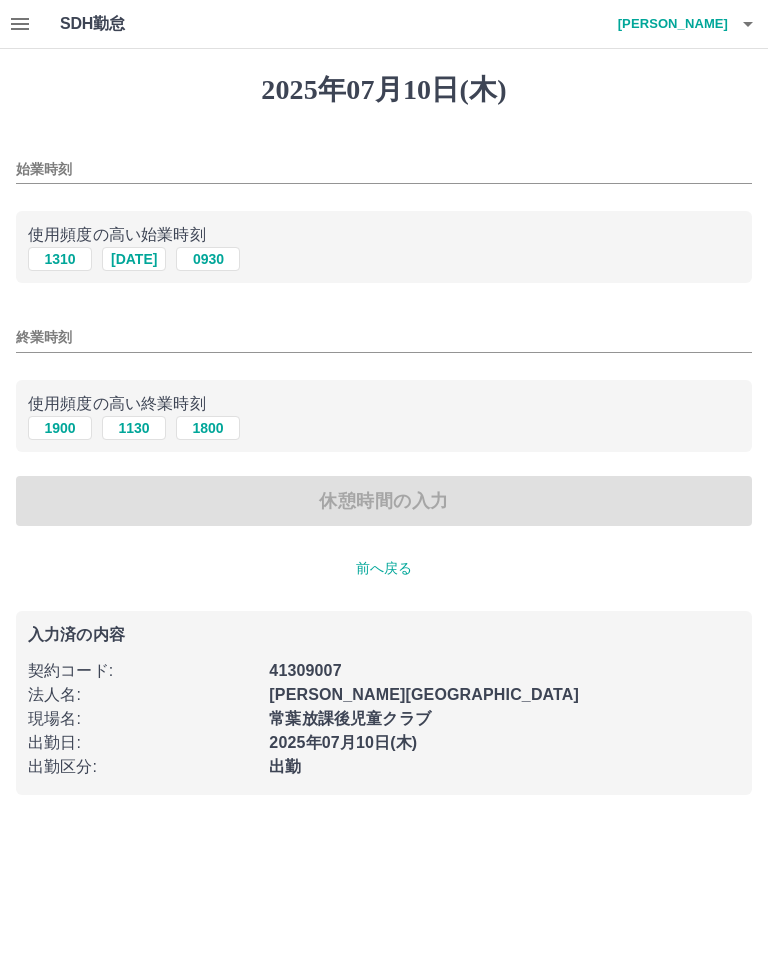 click on "始業時刻" at bounding box center [384, 163] 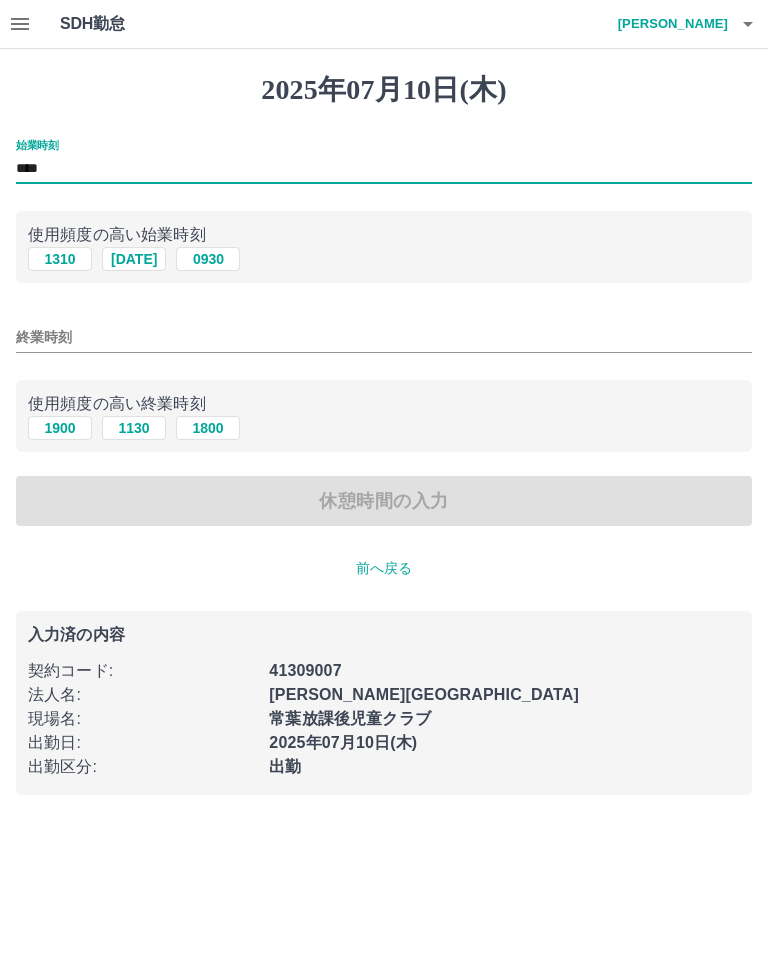 type on "****" 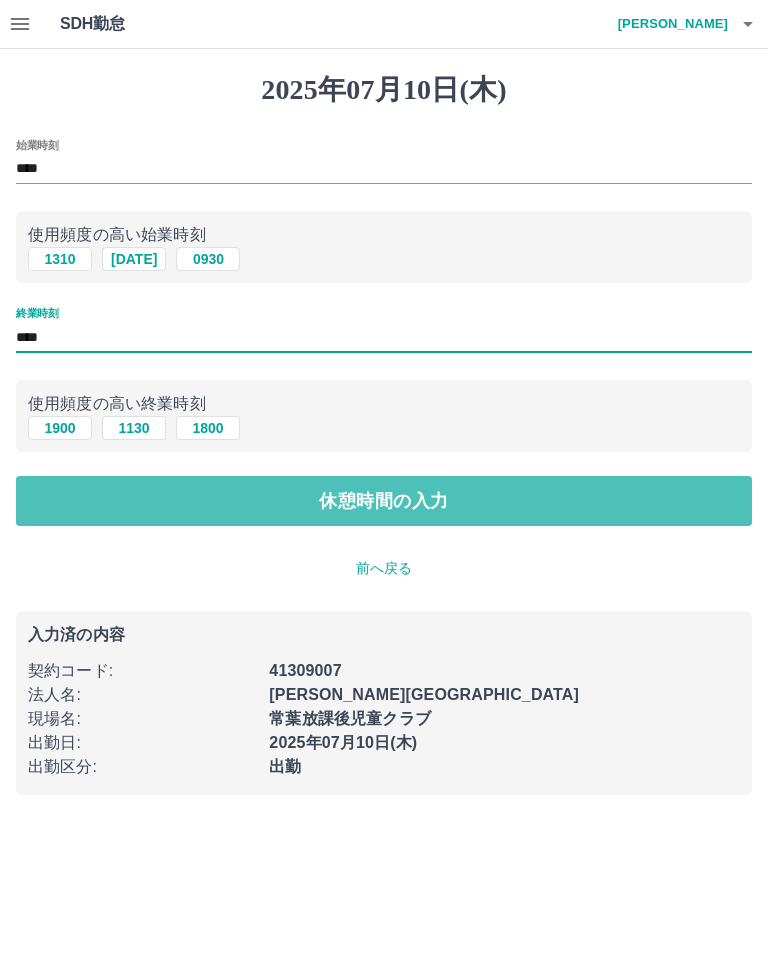 type on "****" 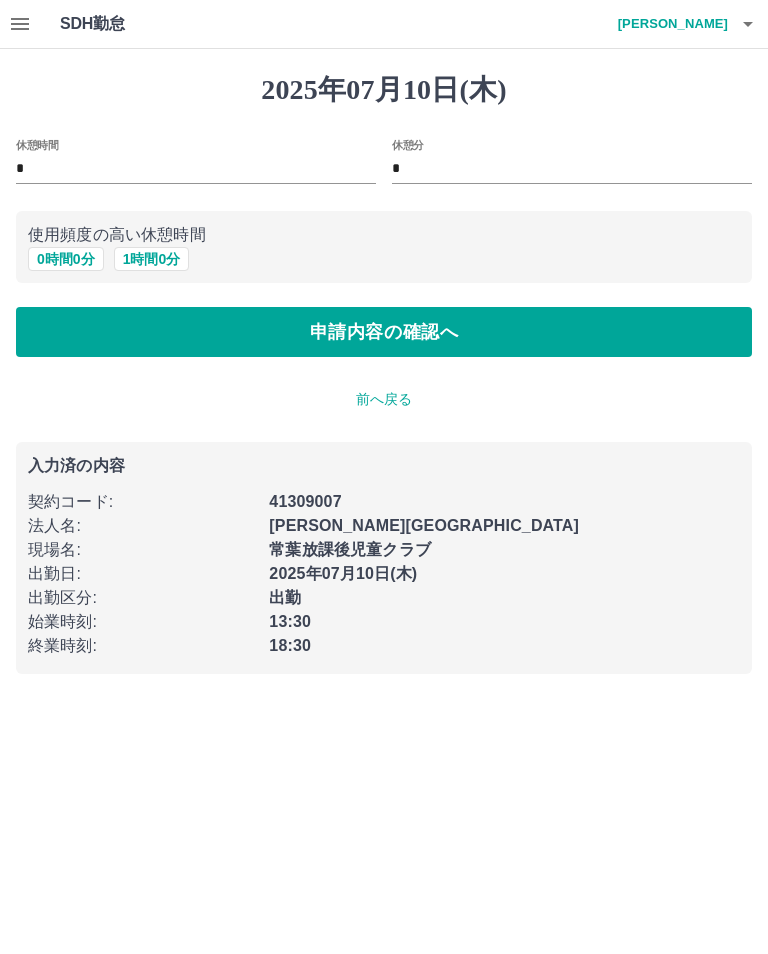 click on "0 時間 0 分" at bounding box center [66, 259] 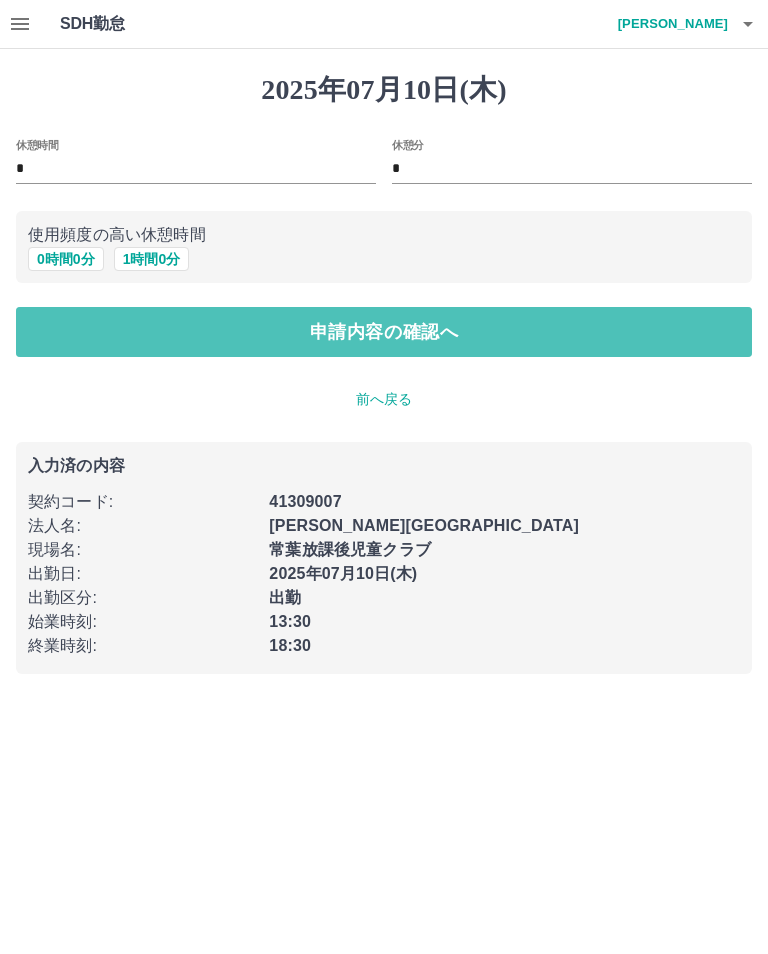 click on "申請内容の確認へ" at bounding box center (384, 332) 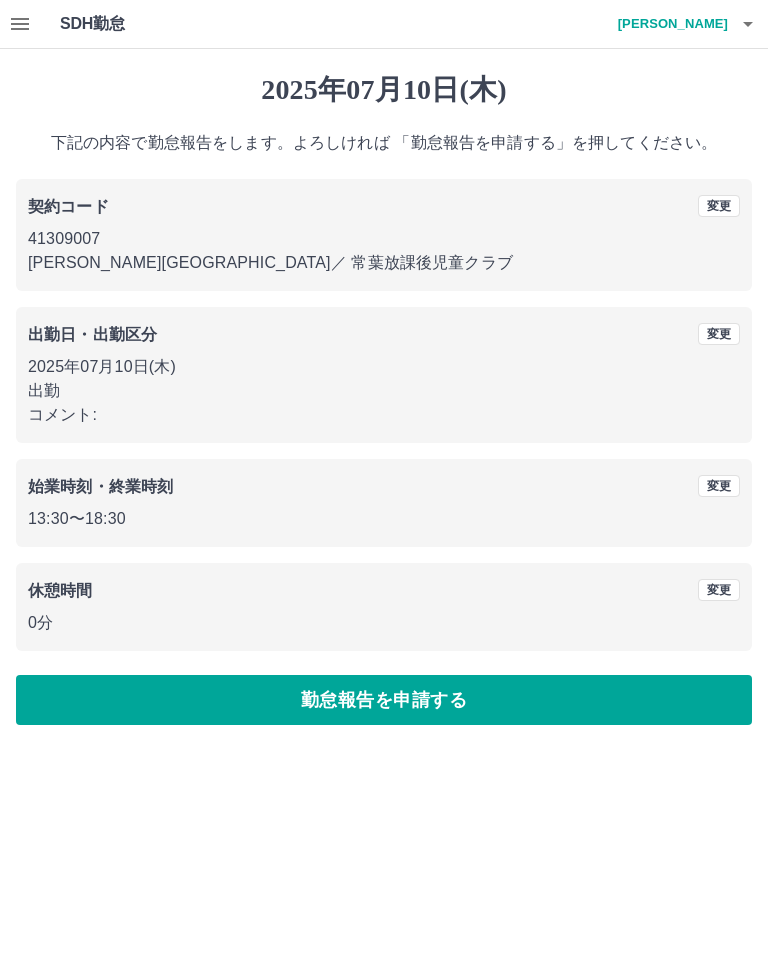 click on "勤怠報告を申請する" at bounding box center [384, 700] 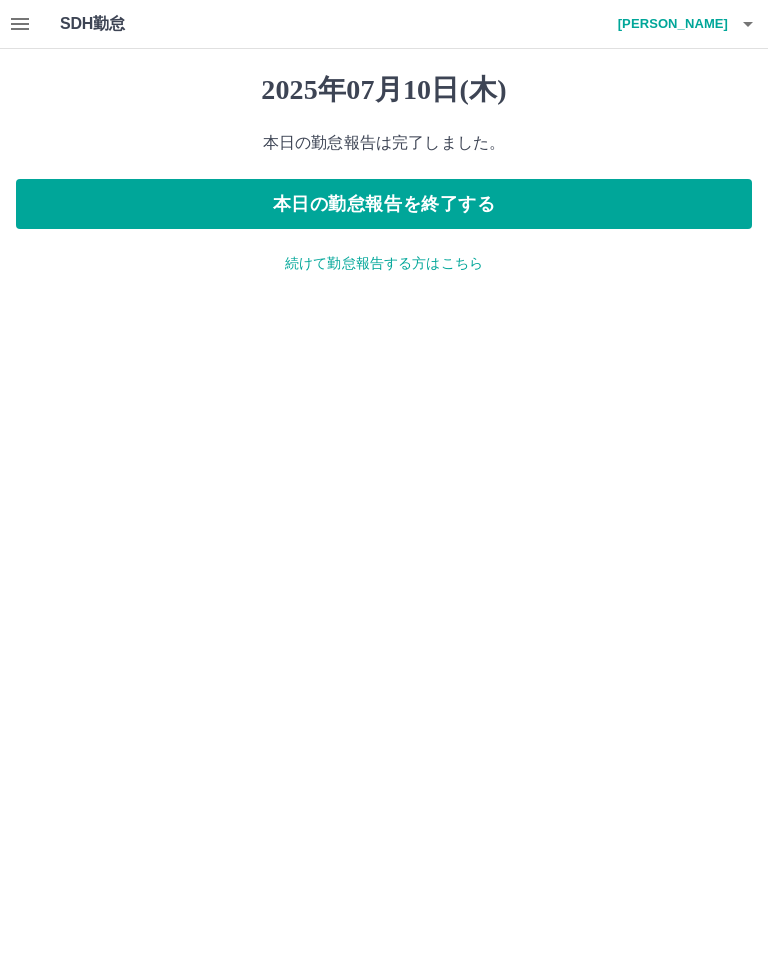 click on "本日の勤怠報告を終了する" at bounding box center [384, 204] 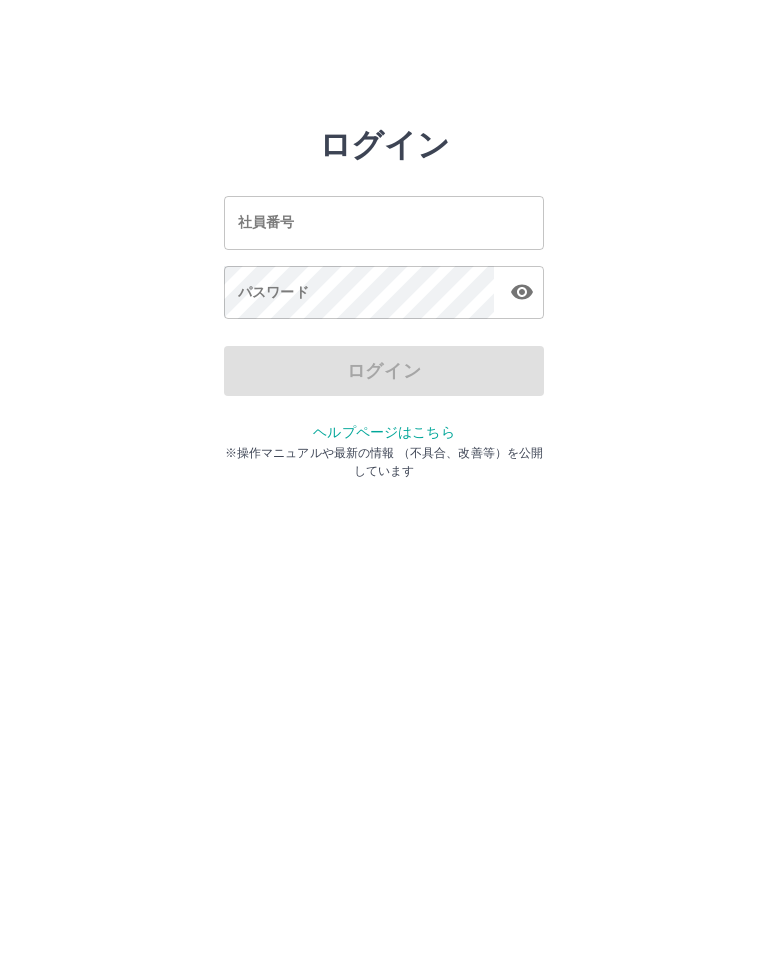 scroll, scrollTop: 0, scrollLeft: 0, axis: both 